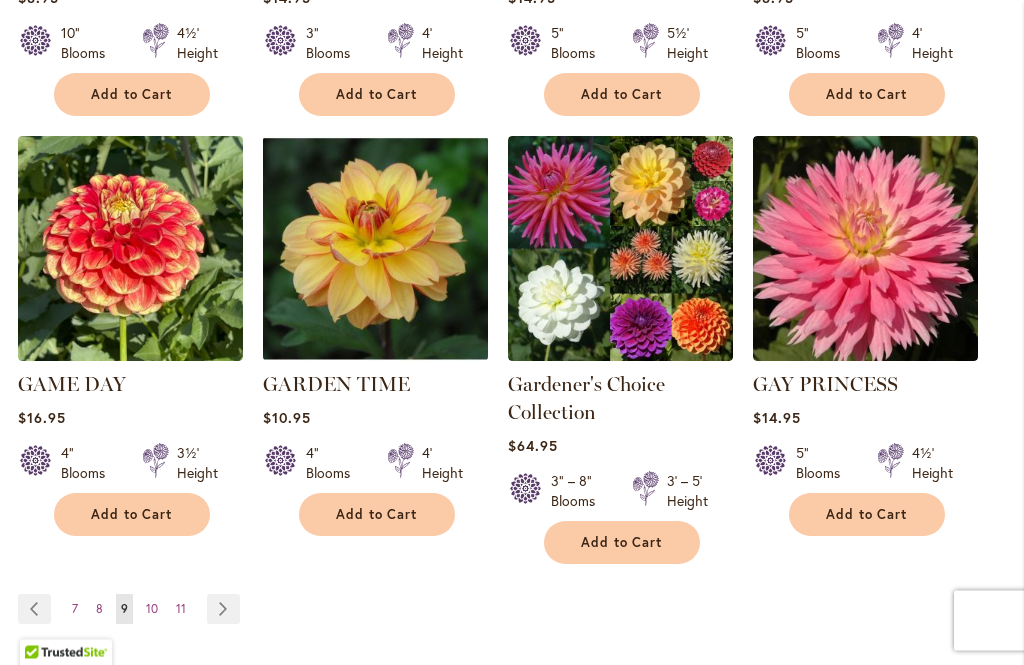 scroll, scrollTop: 1940, scrollLeft: 0, axis: vertical 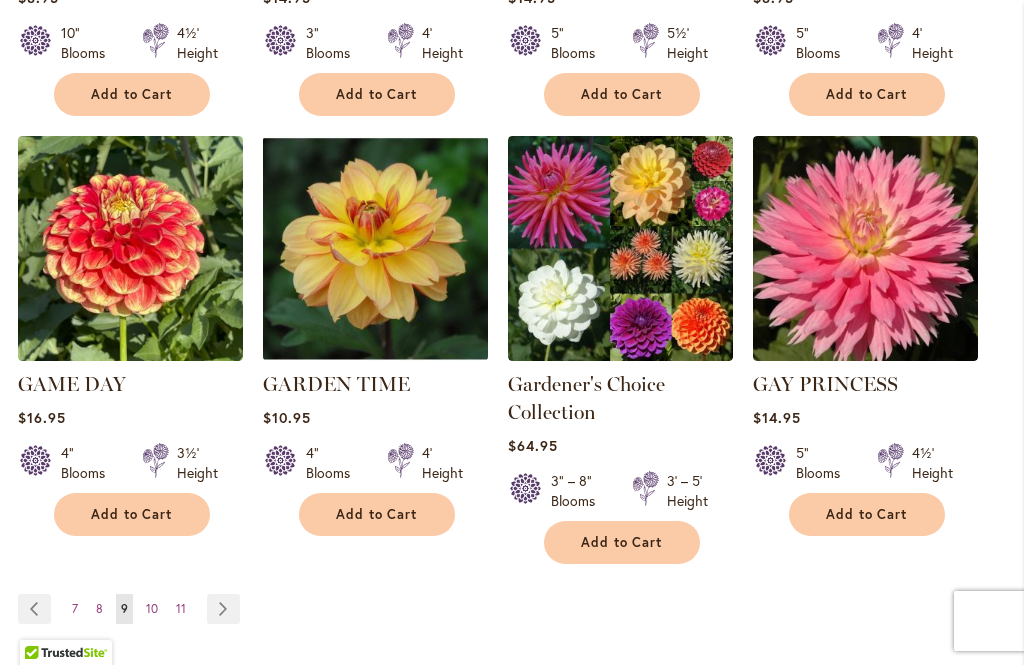 click on "Page
Next" at bounding box center [223, 609] 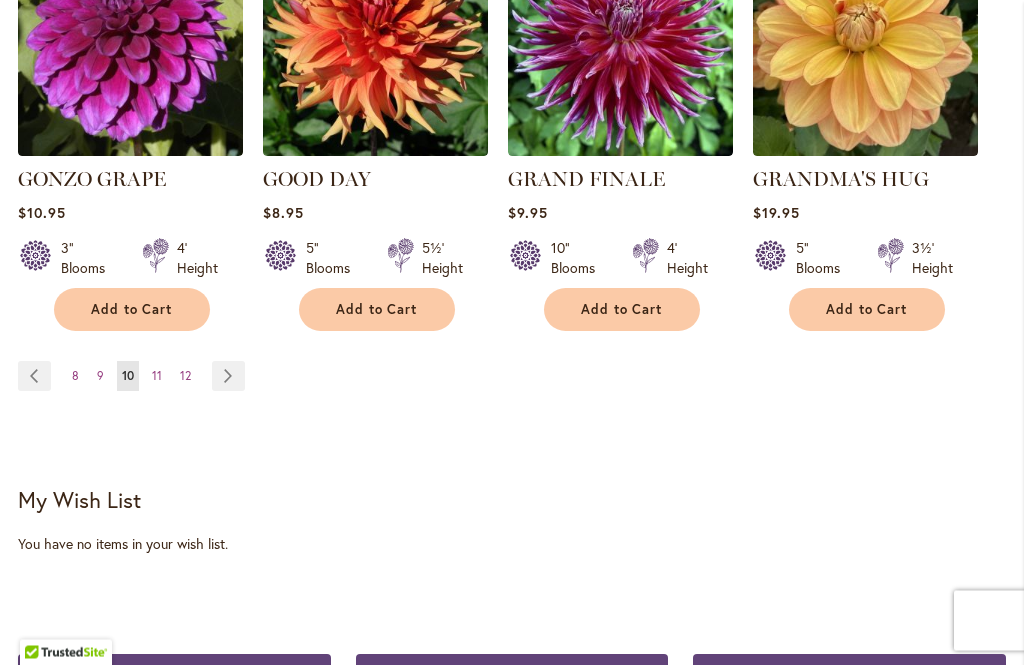 scroll, scrollTop: 2145, scrollLeft: 0, axis: vertical 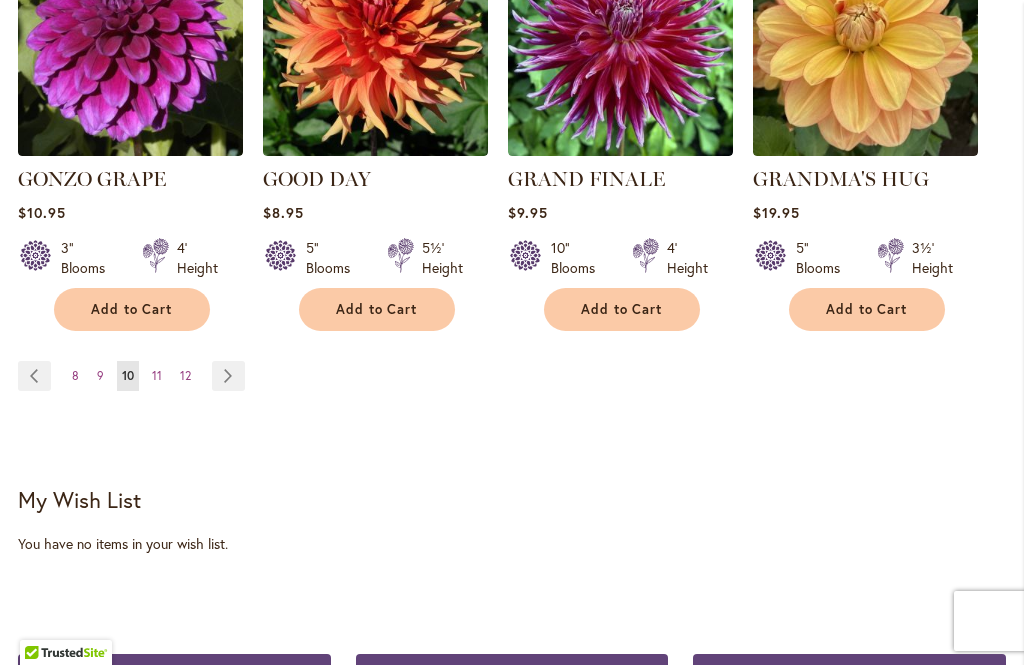 click on "Page
Next" at bounding box center (228, 376) 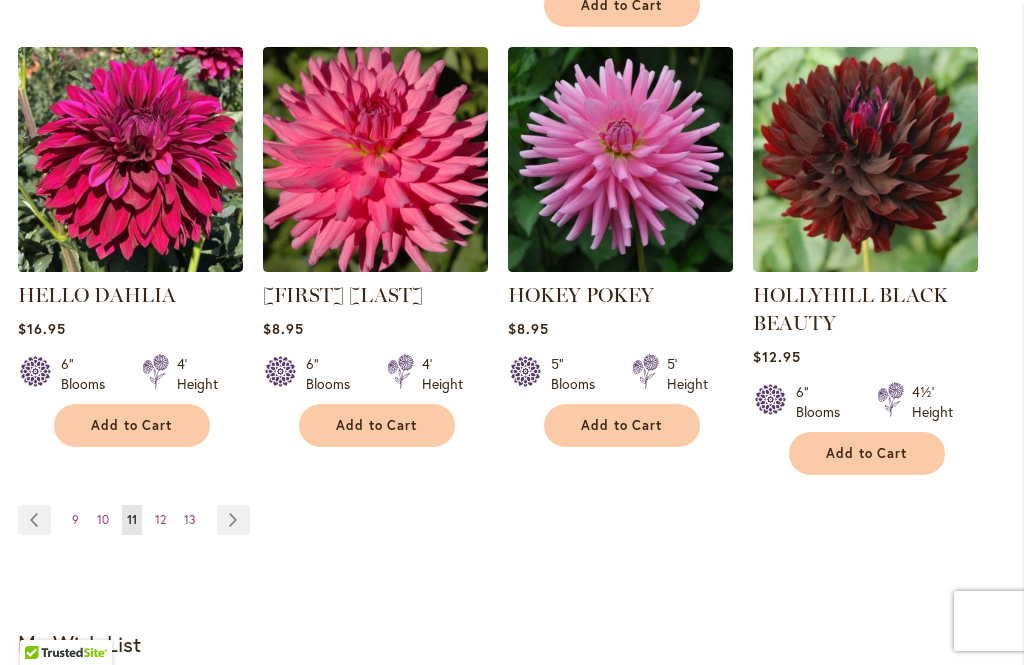 scroll, scrollTop: 2102, scrollLeft: 0, axis: vertical 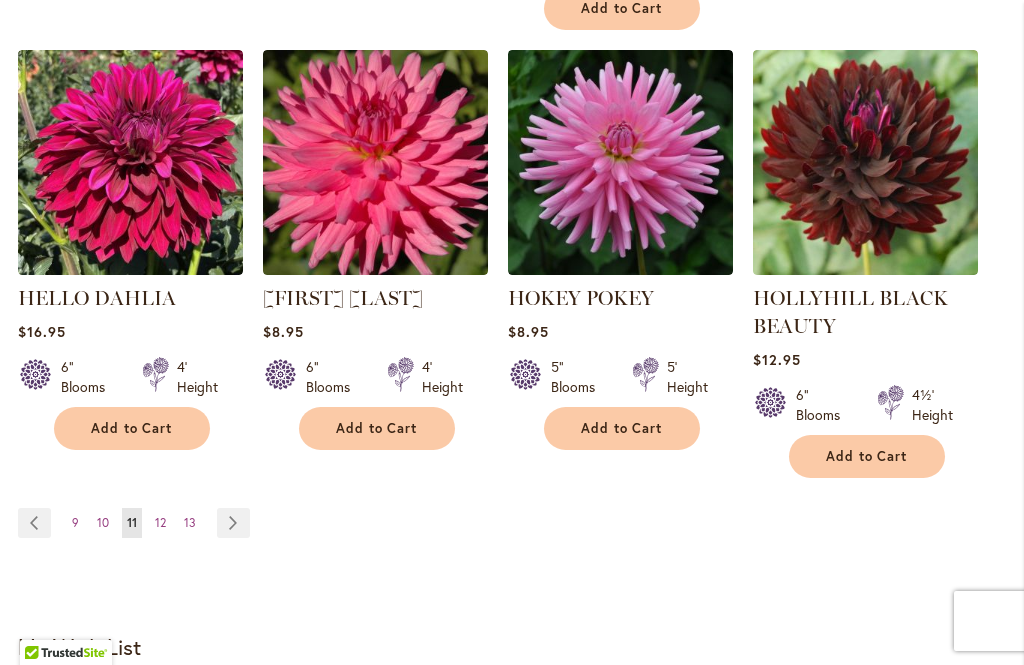 click on "Page
Next" at bounding box center (233, 523) 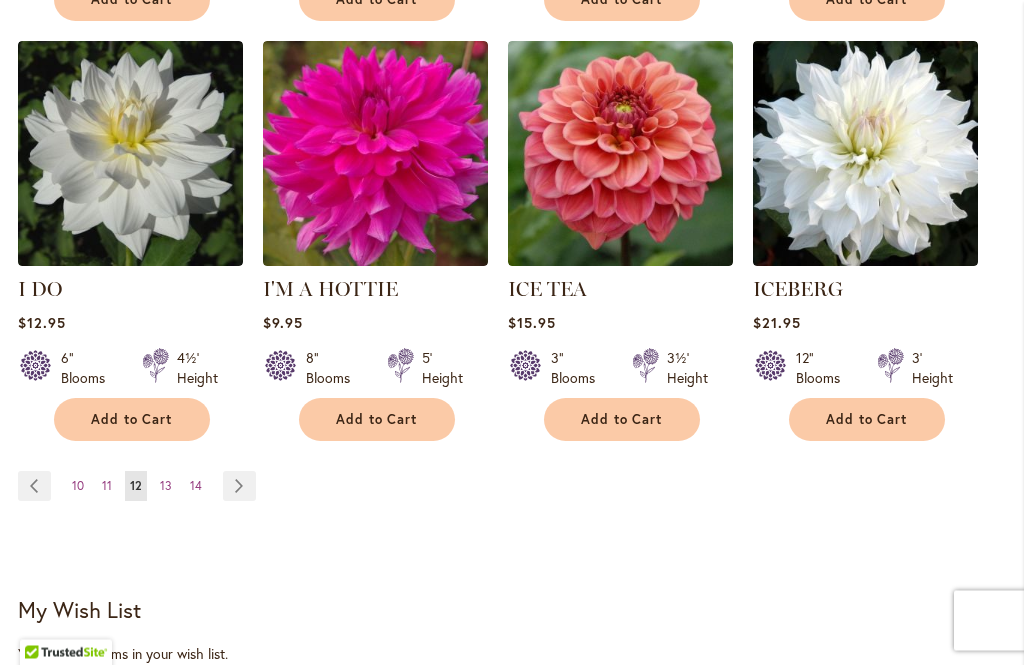scroll, scrollTop: 2036, scrollLeft: 0, axis: vertical 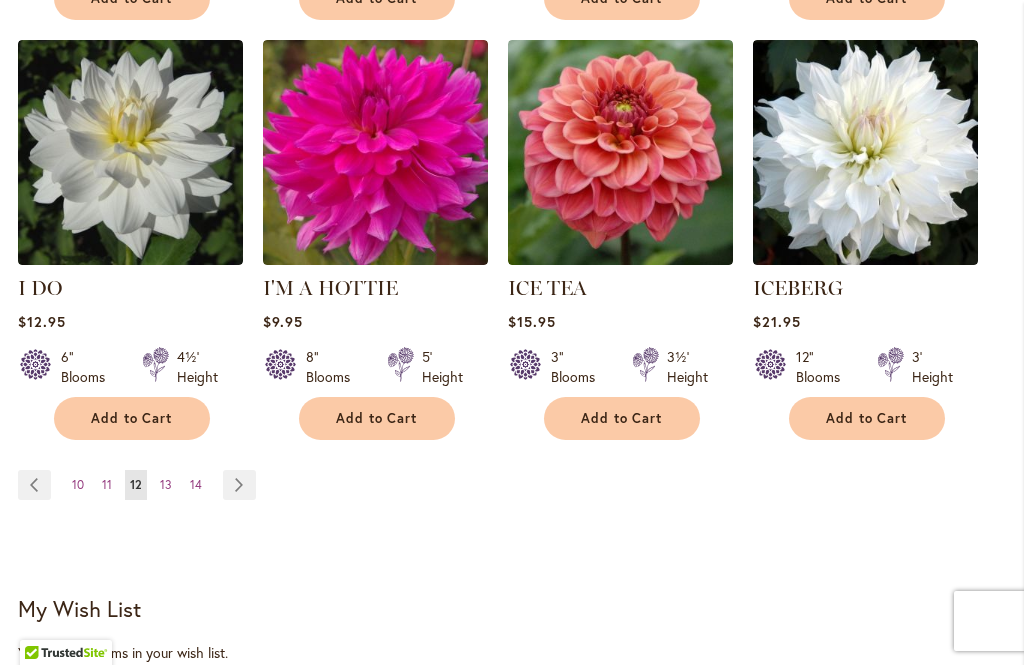 click on "Page
Next" at bounding box center [239, 485] 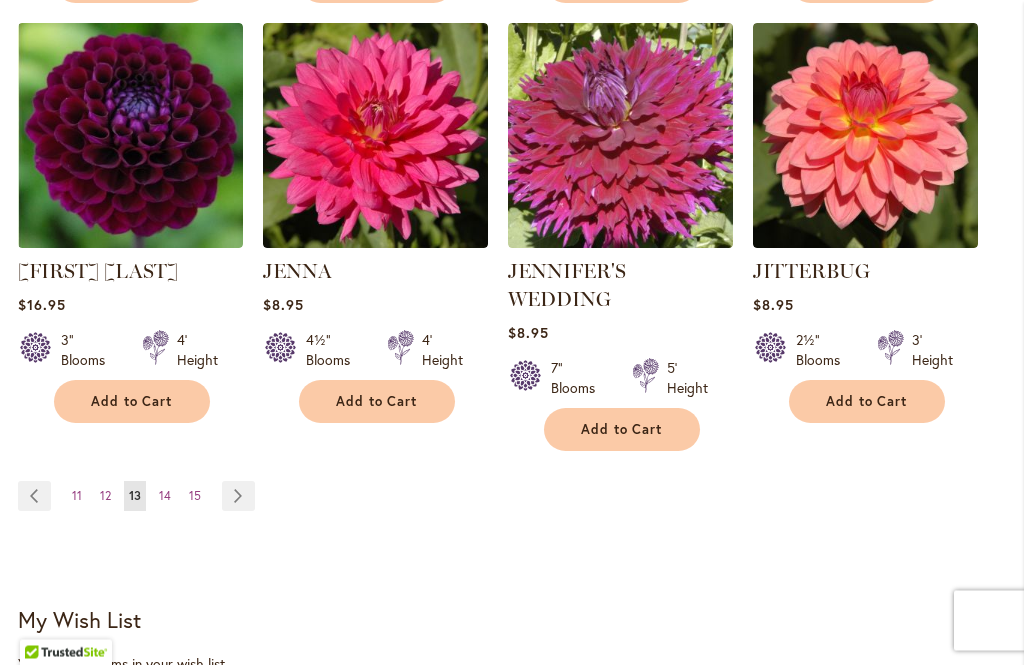 scroll, scrollTop: 2073, scrollLeft: 0, axis: vertical 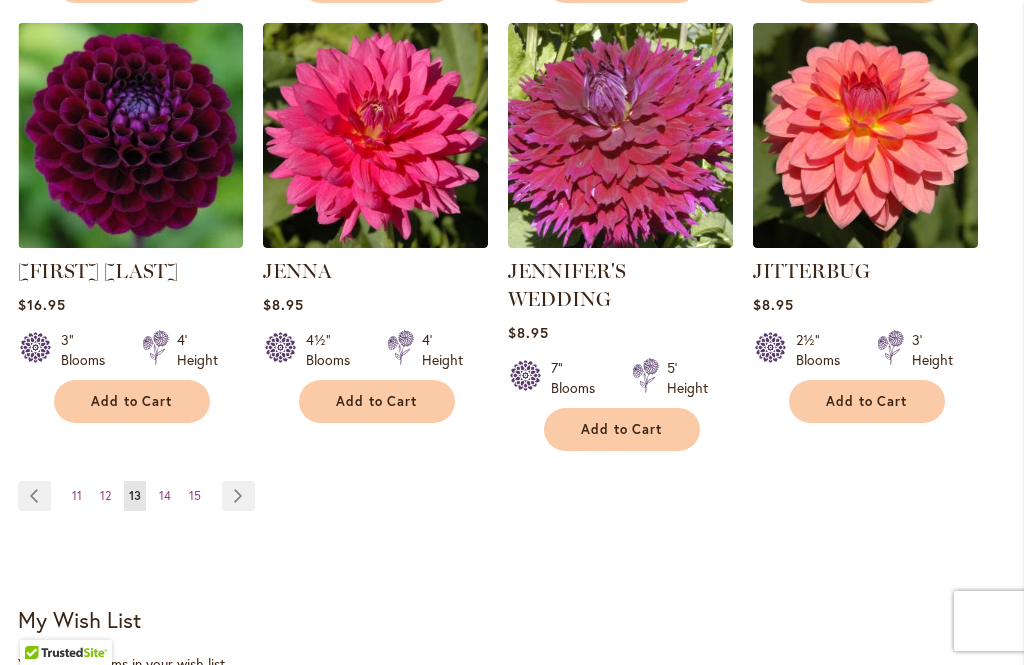 click on "Page
Next" at bounding box center [238, 496] 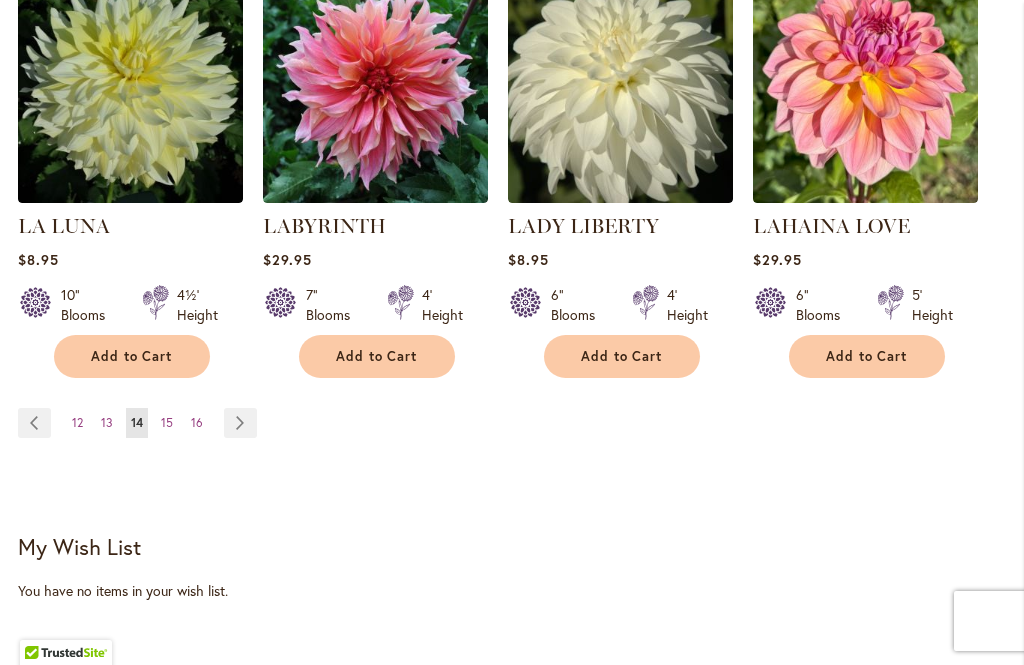 scroll, scrollTop: 2054, scrollLeft: 0, axis: vertical 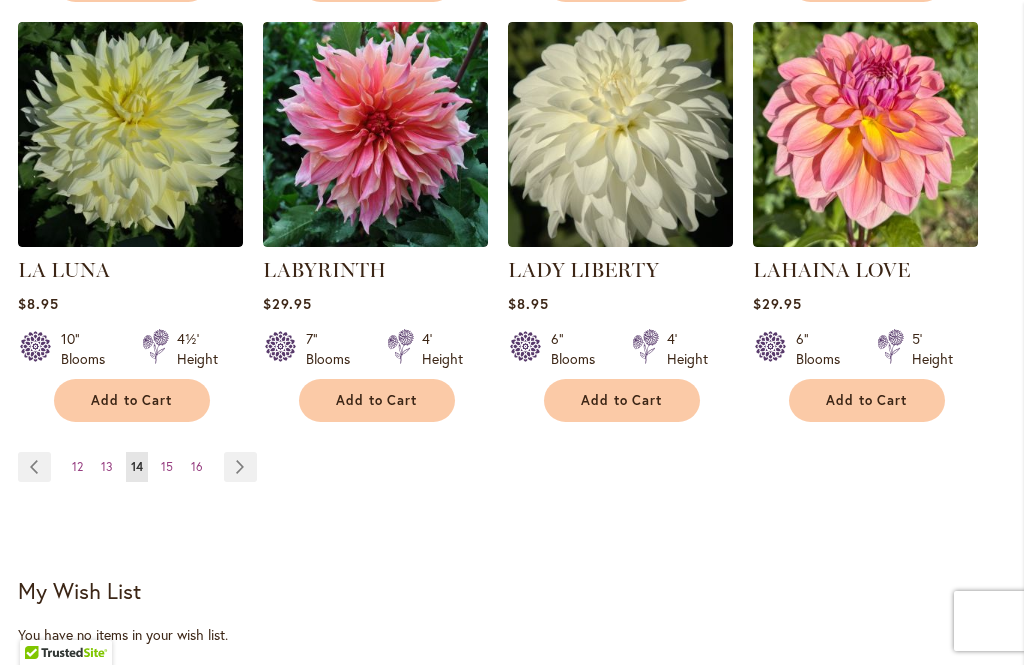 click on "Page
Next" at bounding box center [240, 467] 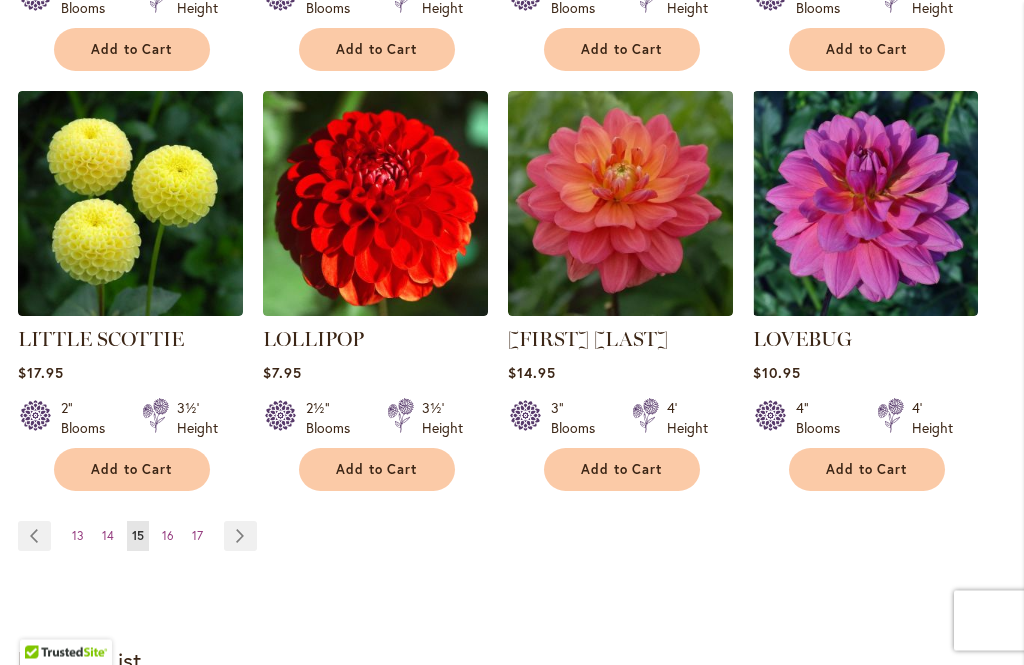 scroll, scrollTop: 2013, scrollLeft: 0, axis: vertical 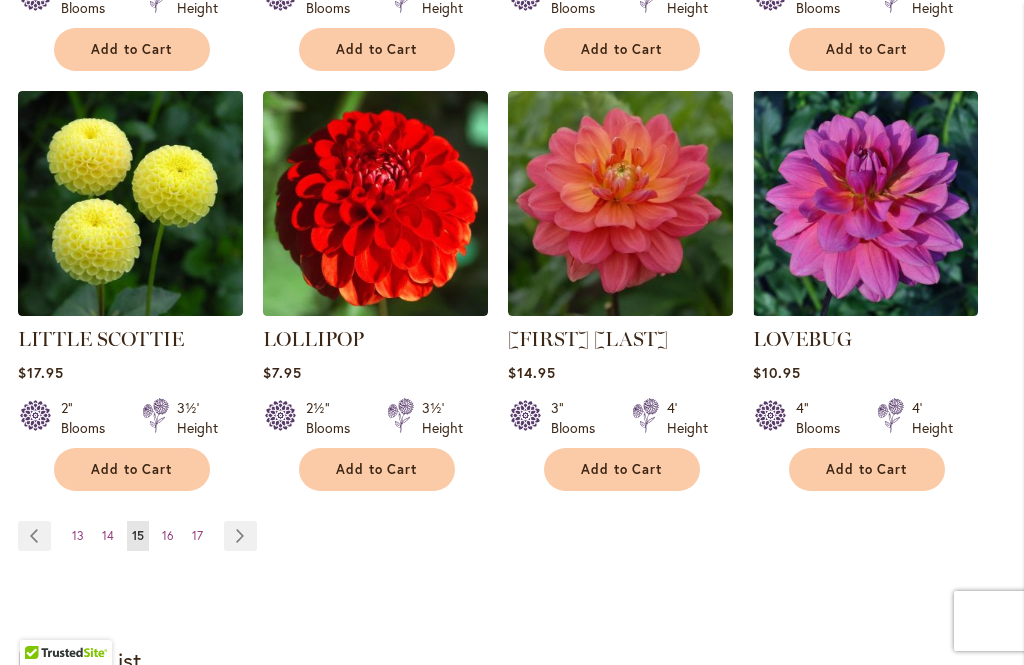 click on "Page
Next" at bounding box center (240, 536) 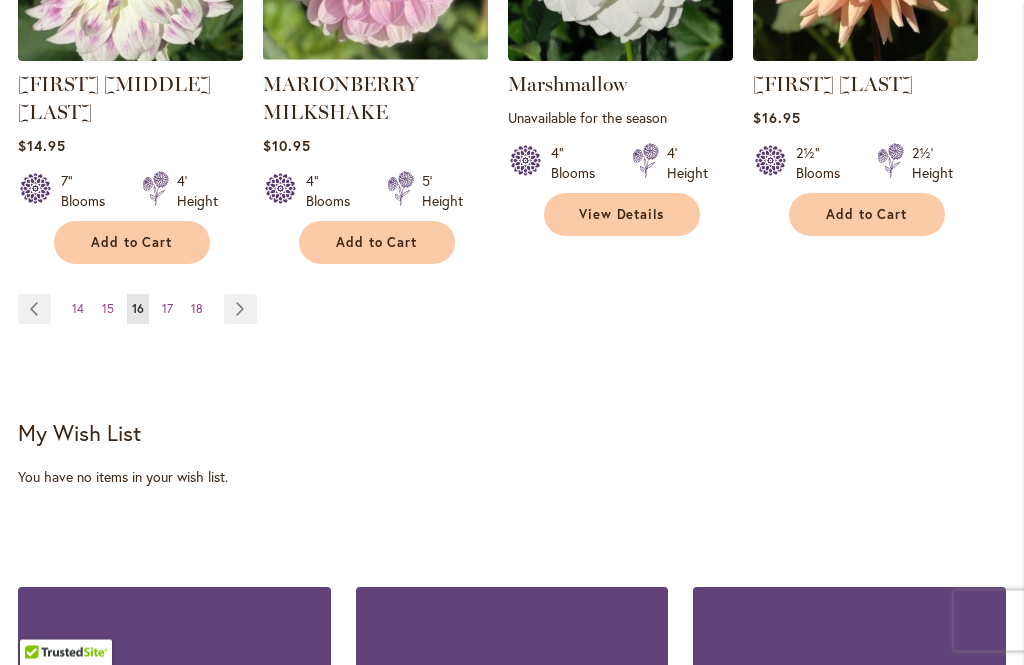 scroll, scrollTop: 2240, scrollLeft: 0, axis: vertical 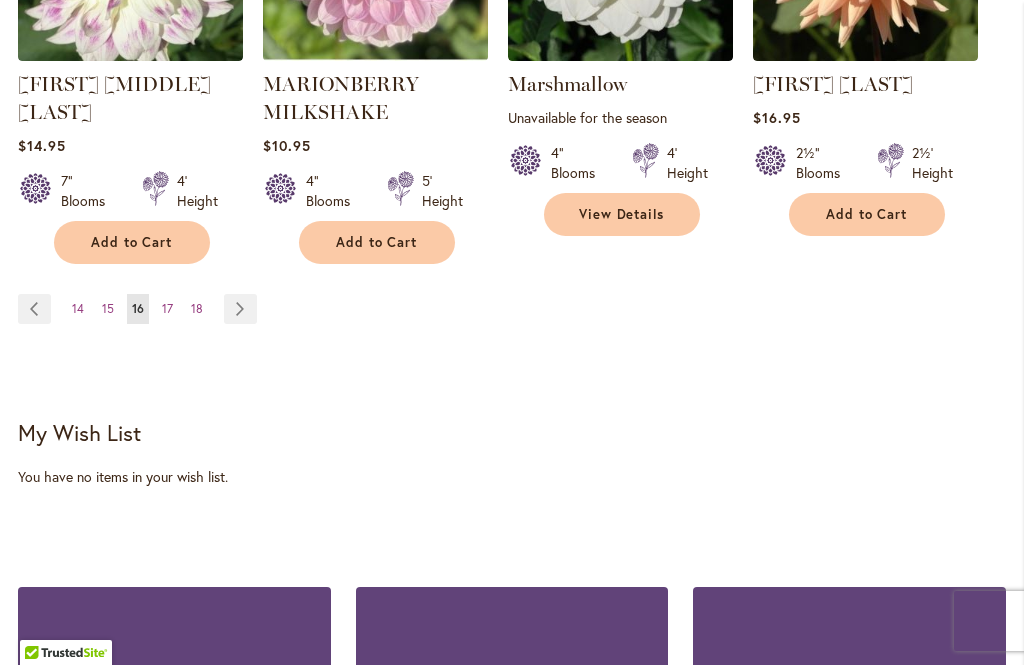 click on "Page
Next" at bounding box center (240, 309) 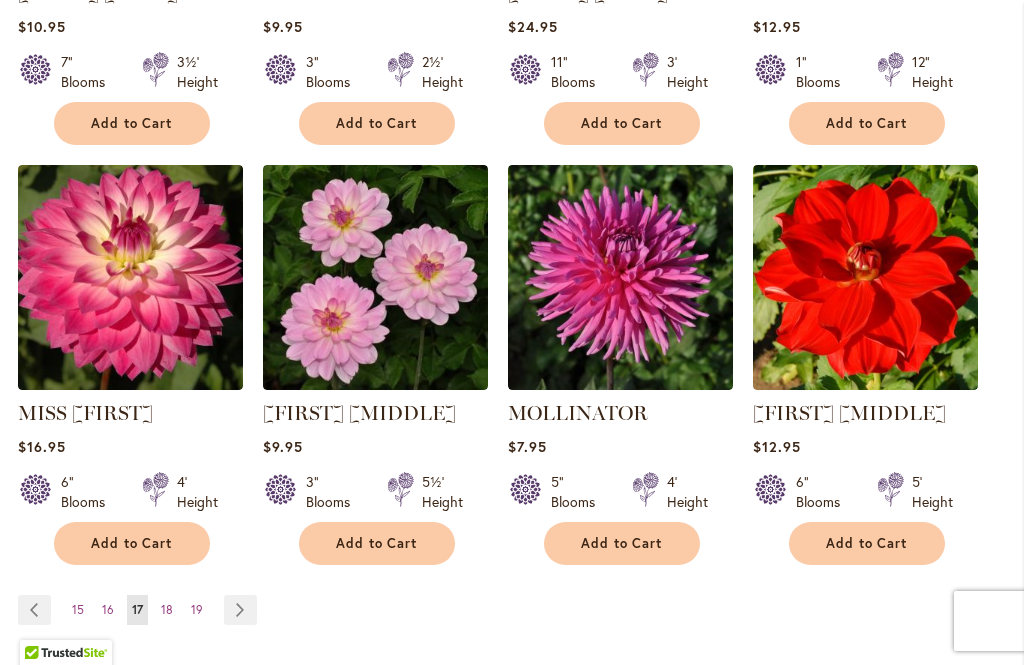 scroll, scrollTop: 1923, scrollLeft: 0, axis: vertical 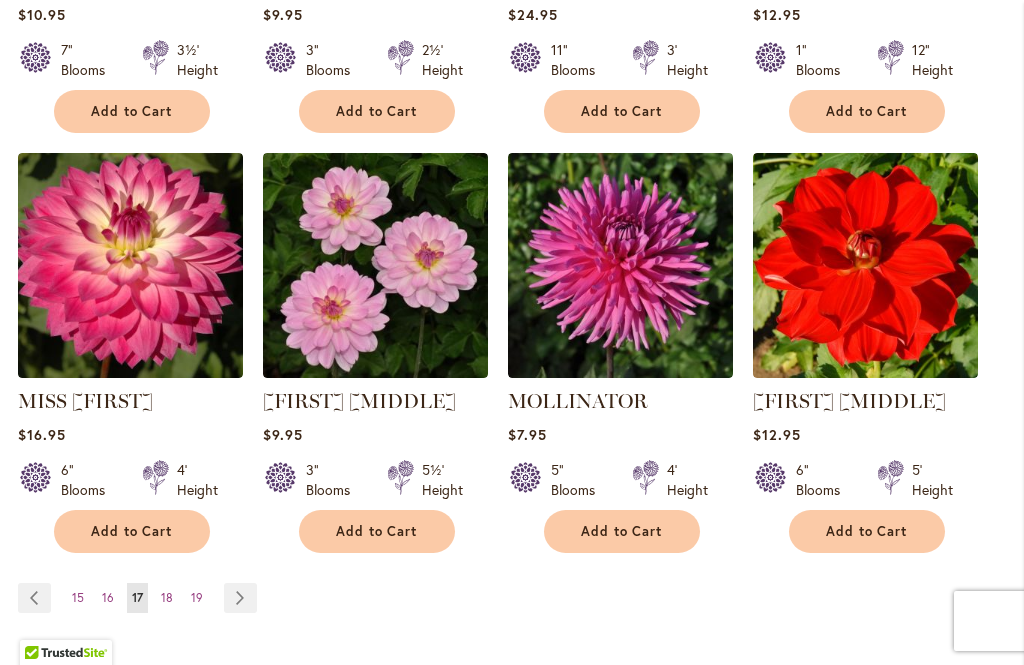 click on "Page
Next" at bounding box center (240, 598) 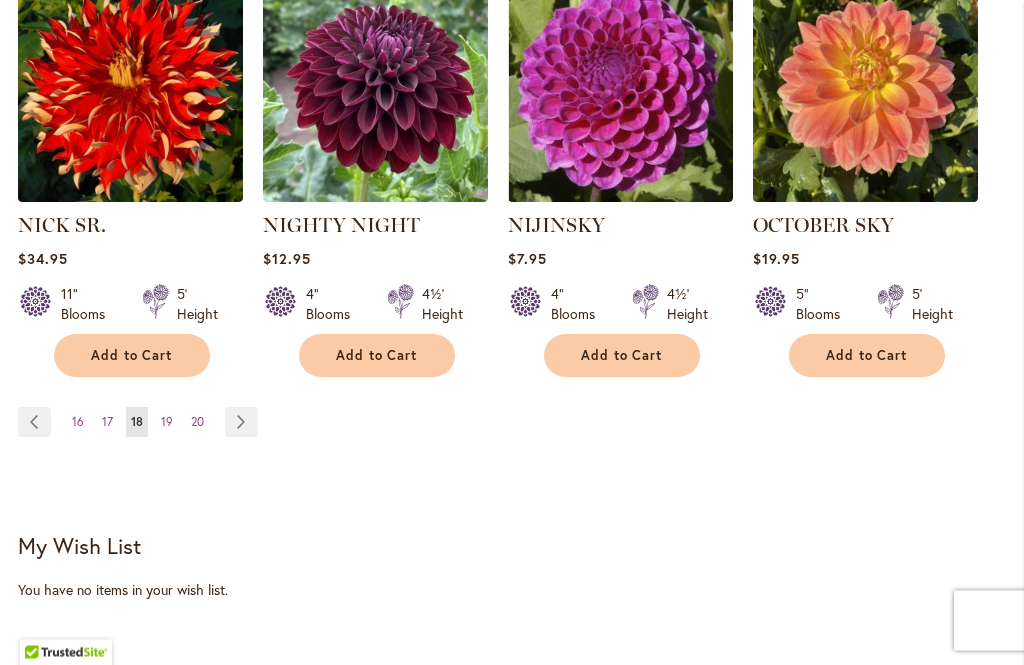 scroll, scrollTop: 2099, scrollLeft: 0, axis: vertical 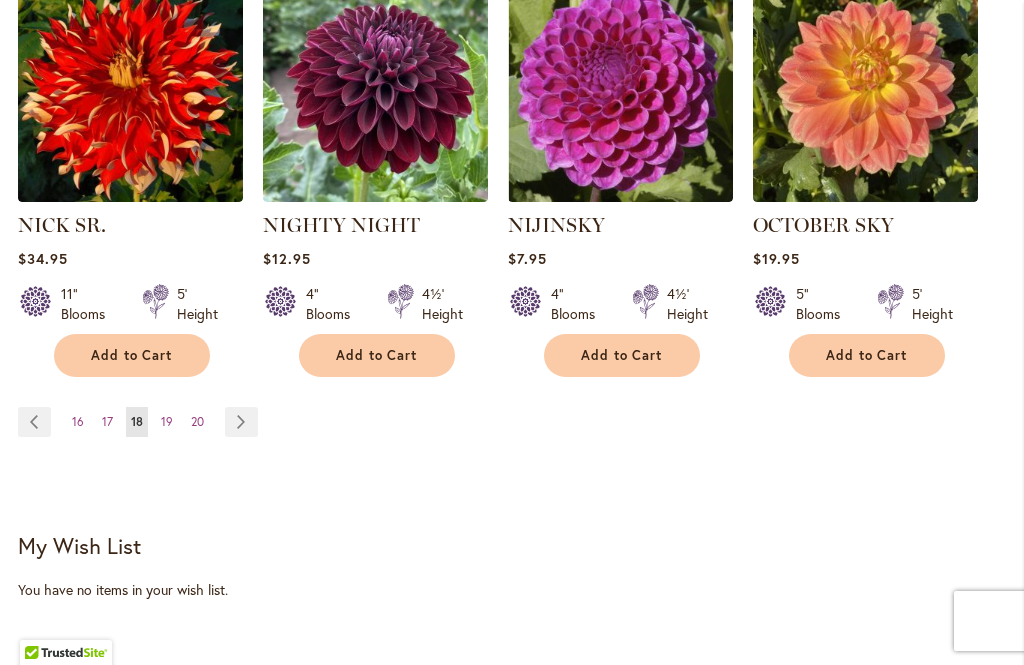 click on "Page
Next" at bounding box center (241, 422) 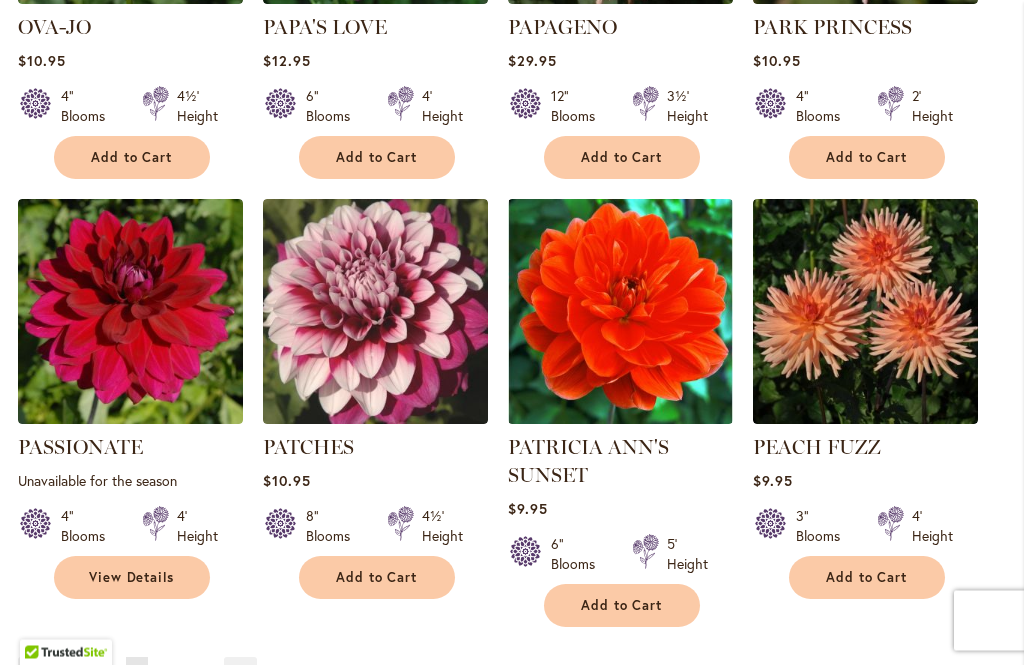 scroll, scrollTop: 1878, scrollLeft: 0, axis: vertical 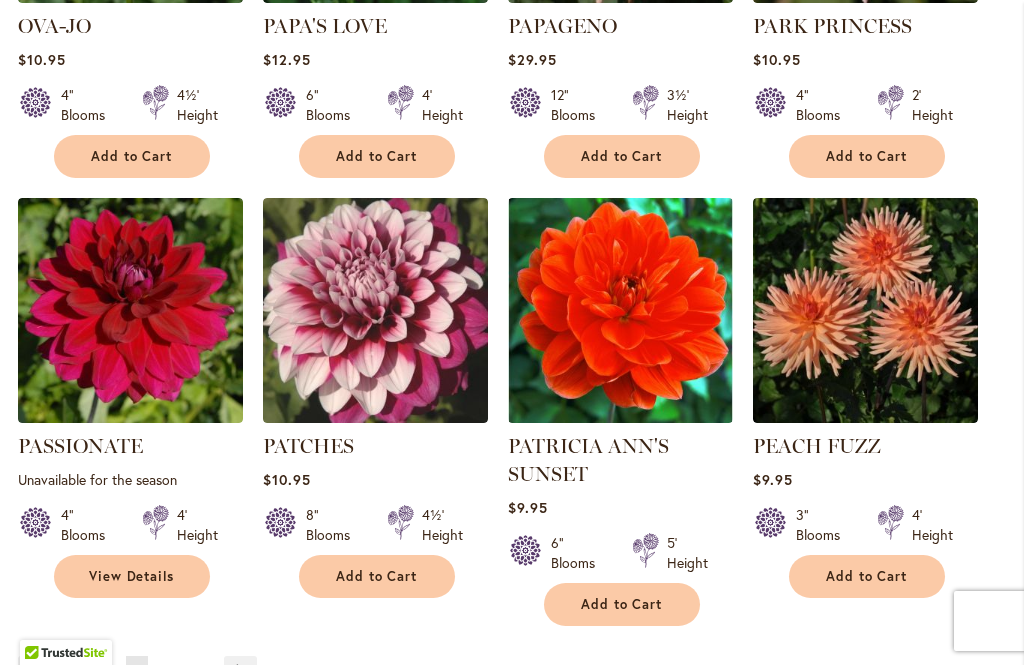 click on "Page
Next" at bounding box center [240, 671] 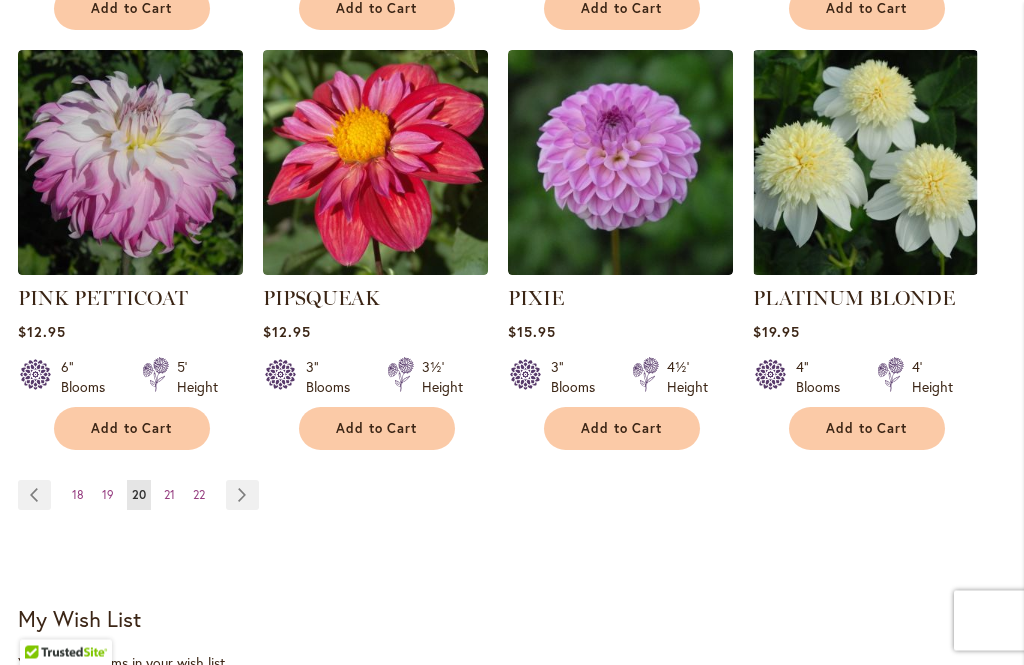 scroll, scrollTop: 2069, scrollLeft: 0, axis: vertical 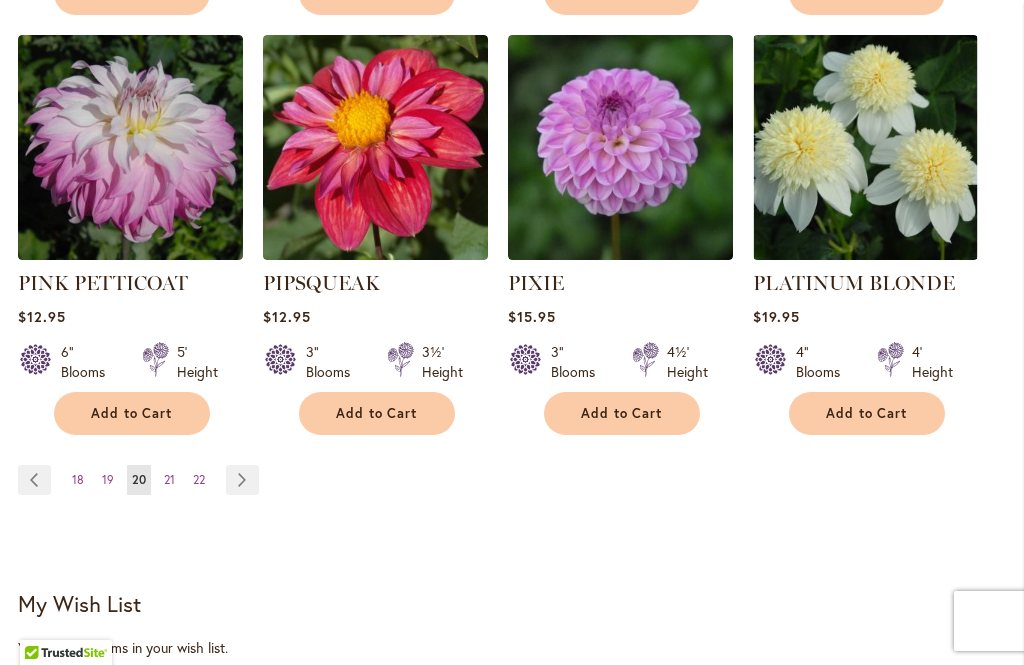 click on "Page
Next" at bounding box center [242, 480] 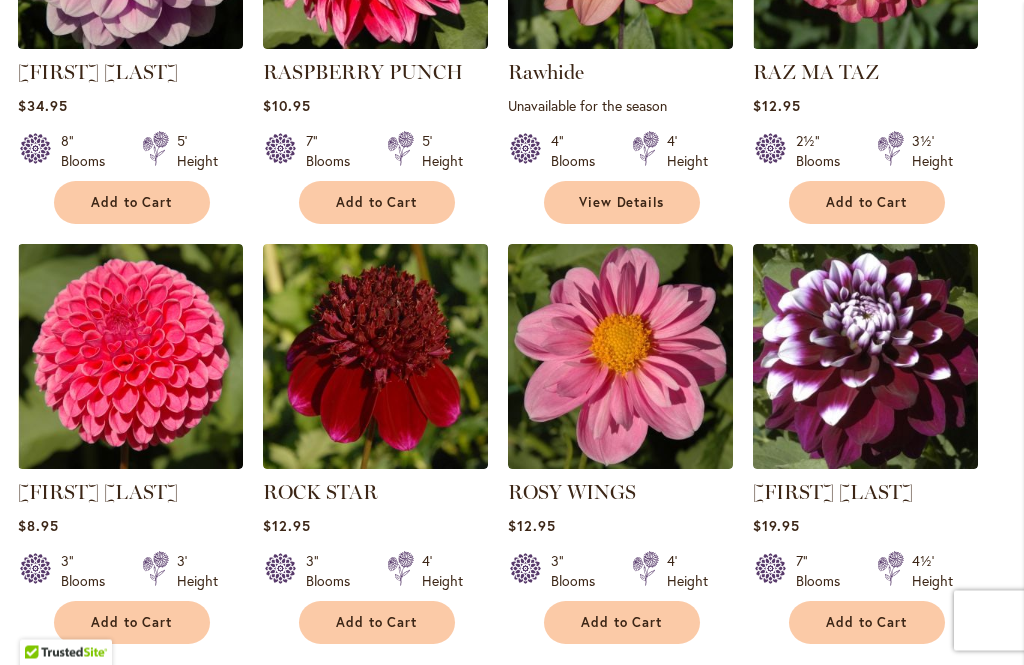 scroll, scrollTop: 1860, scrollLeft: 0, axis: vertical 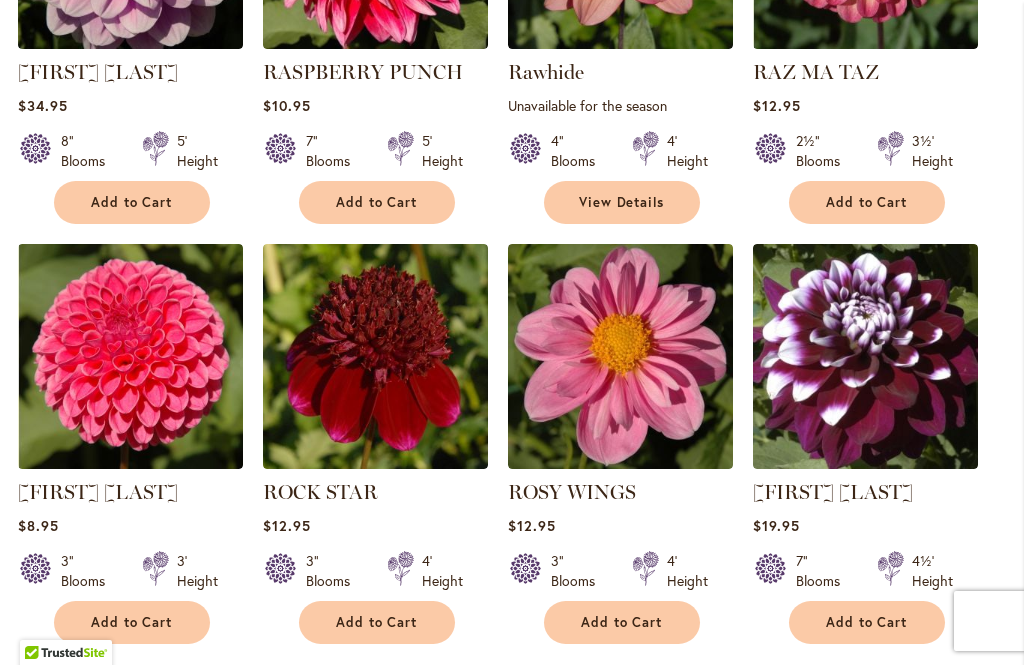 click on "Page
Next" at bounding box center [243, 689] 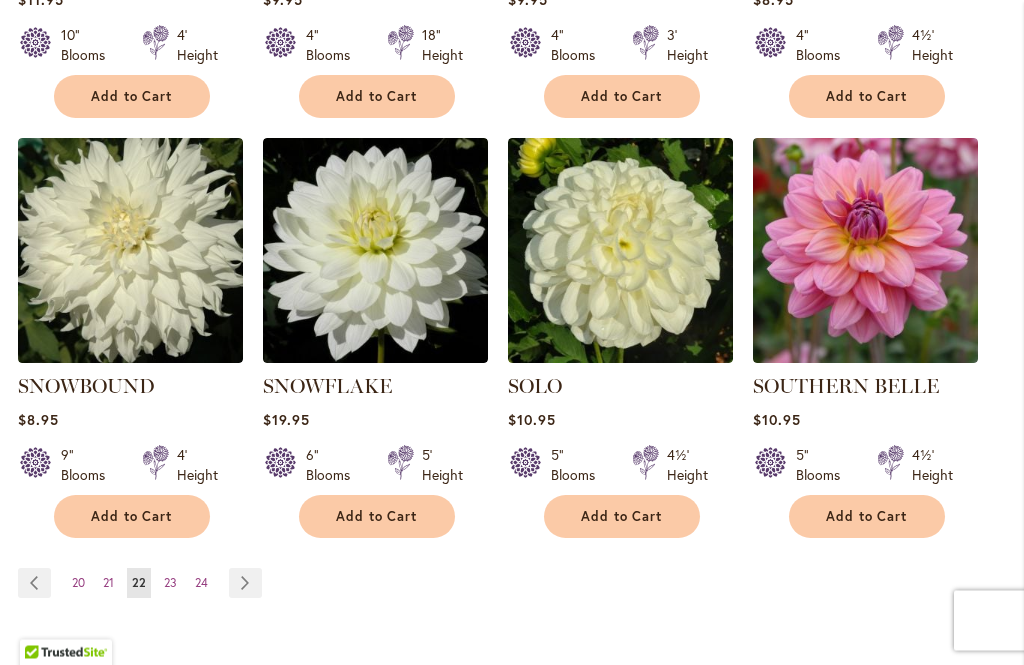 scroll, scrollTop: 1938, scrollLeft: 0, axis: vertical 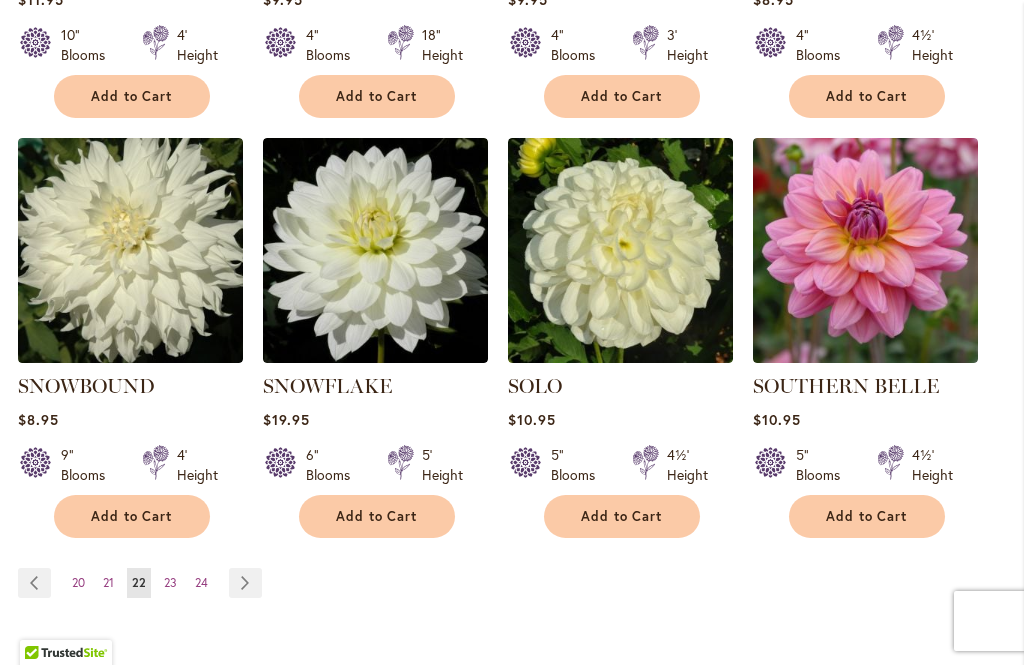 click on "Page
Next" at bounding box center [245, 583] 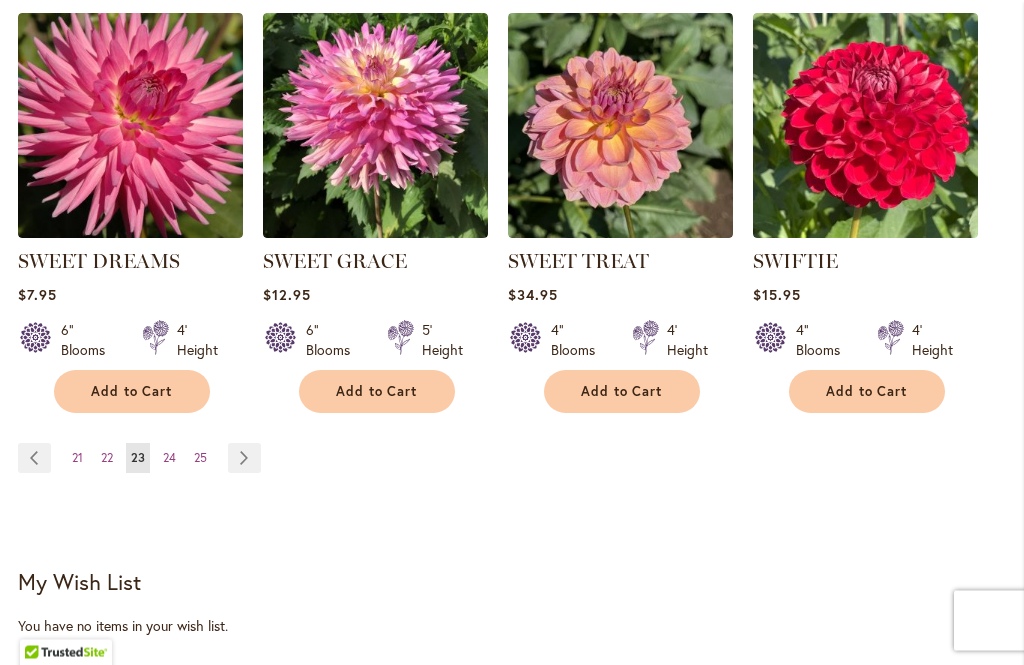 scroll, scrollTop: 2099, scrollLeft: 0, axis: vertical 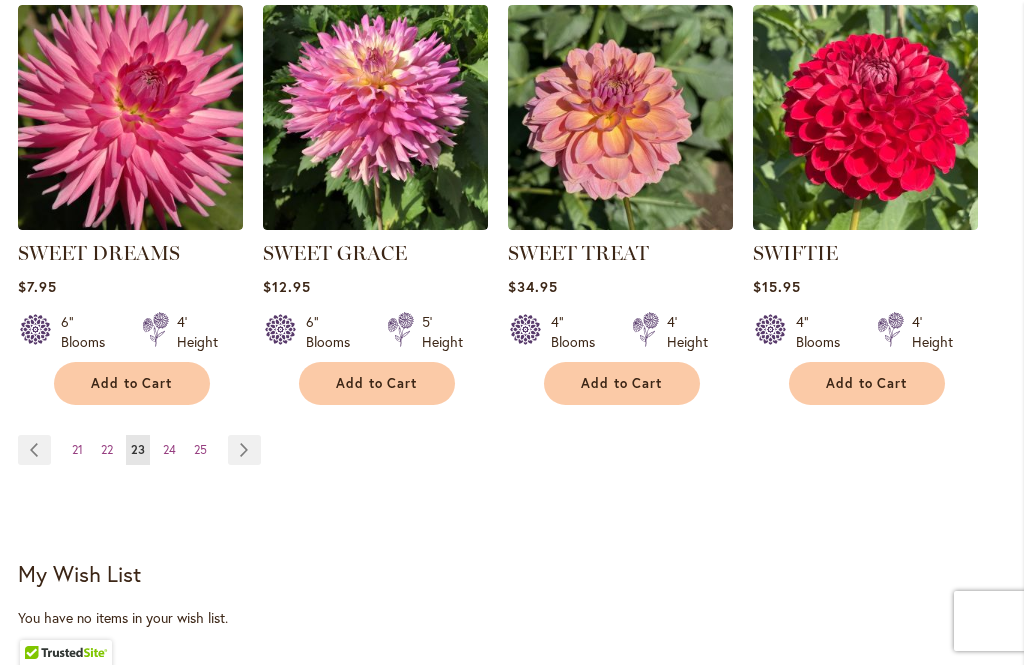 click on "Page
Next" at bounding box center [240, 450] 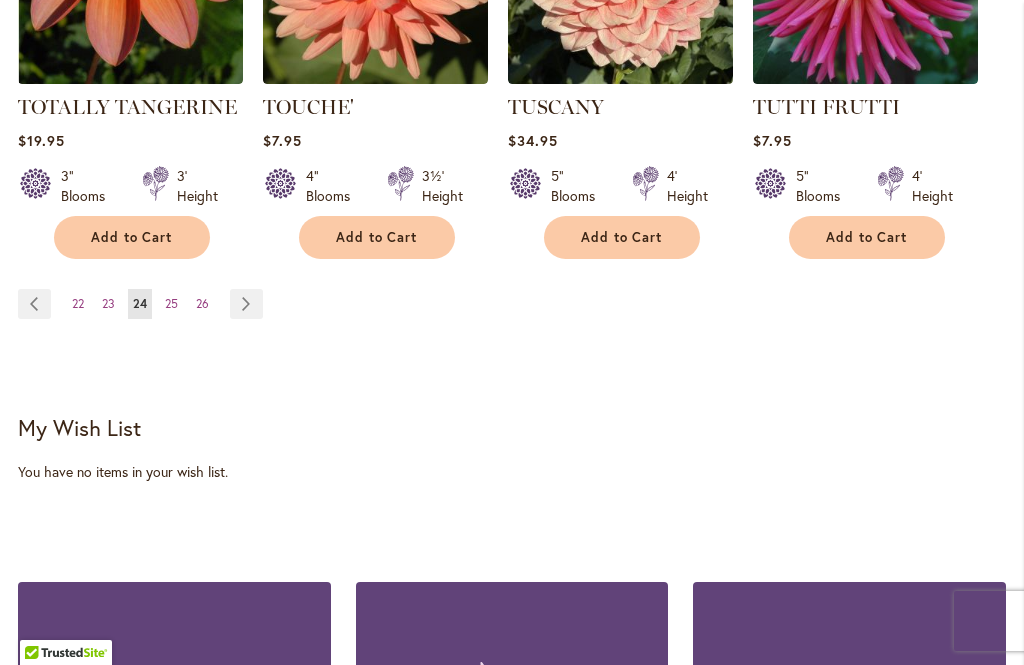 scroll, scrollTop: 2227, scrollLeft: 0, axis: vertical 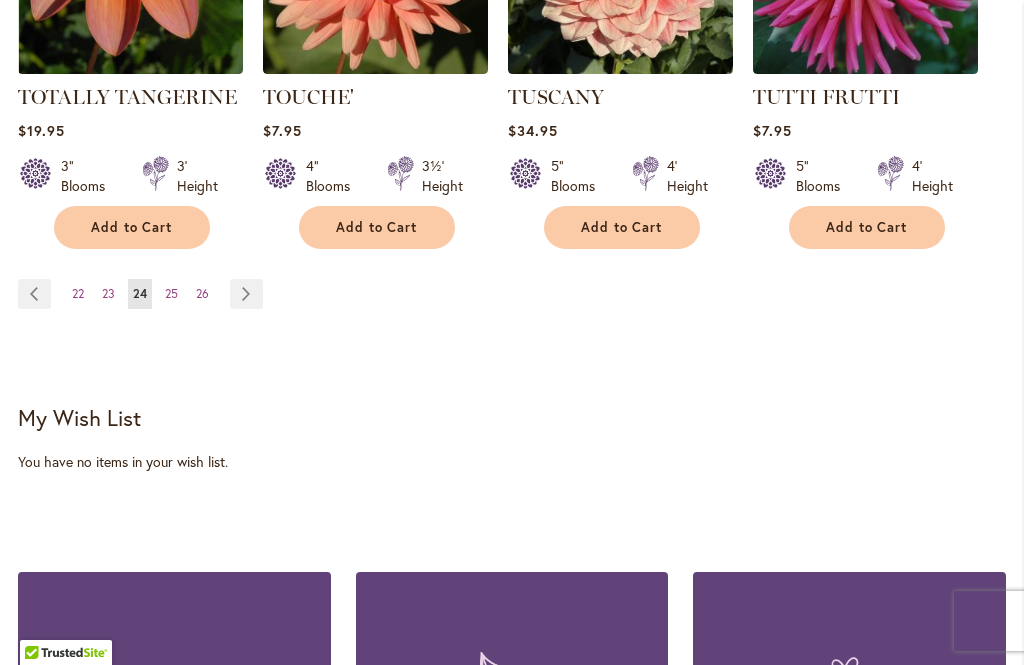 click on "Page
Next" at bounding box center [246, 294] 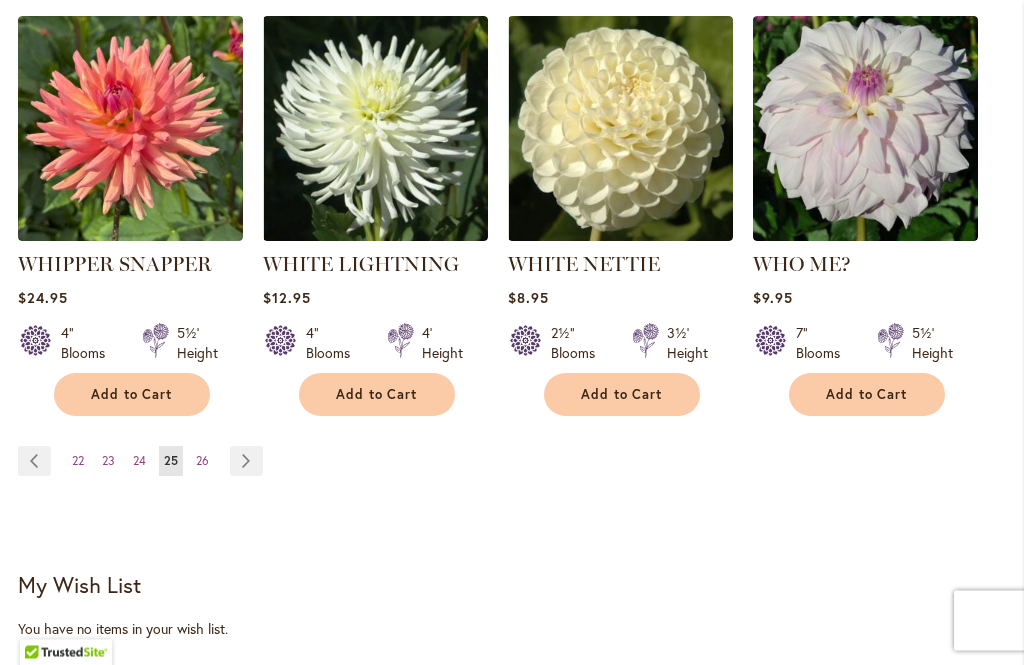 scroll, scrollTop: 2060, scrollLeft: 0, axis: vertical 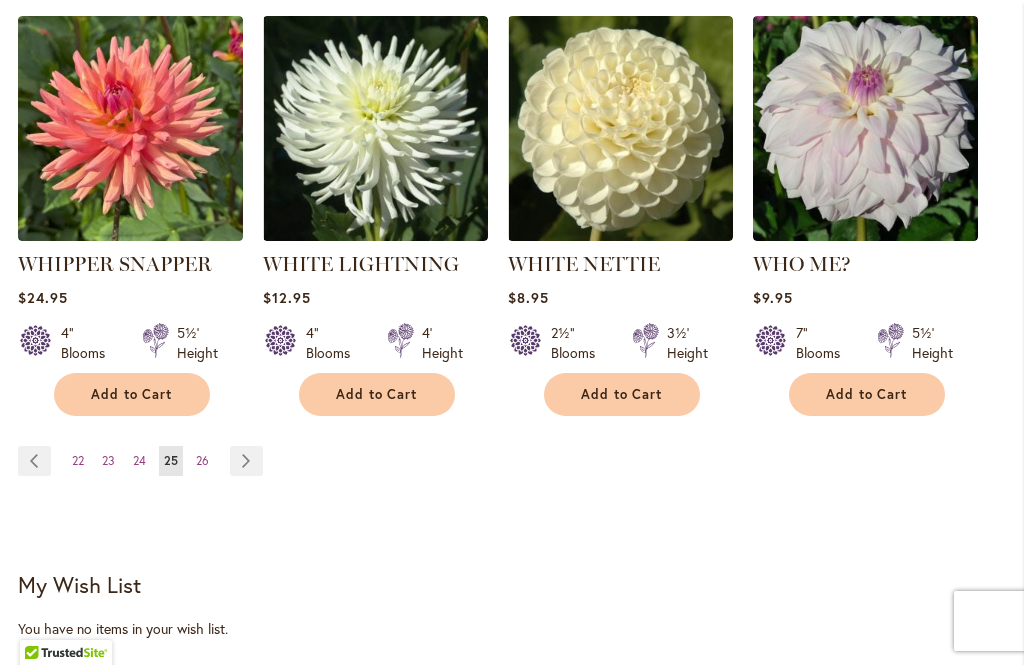 click on "Page
Next" at bounding box center (246, 461) 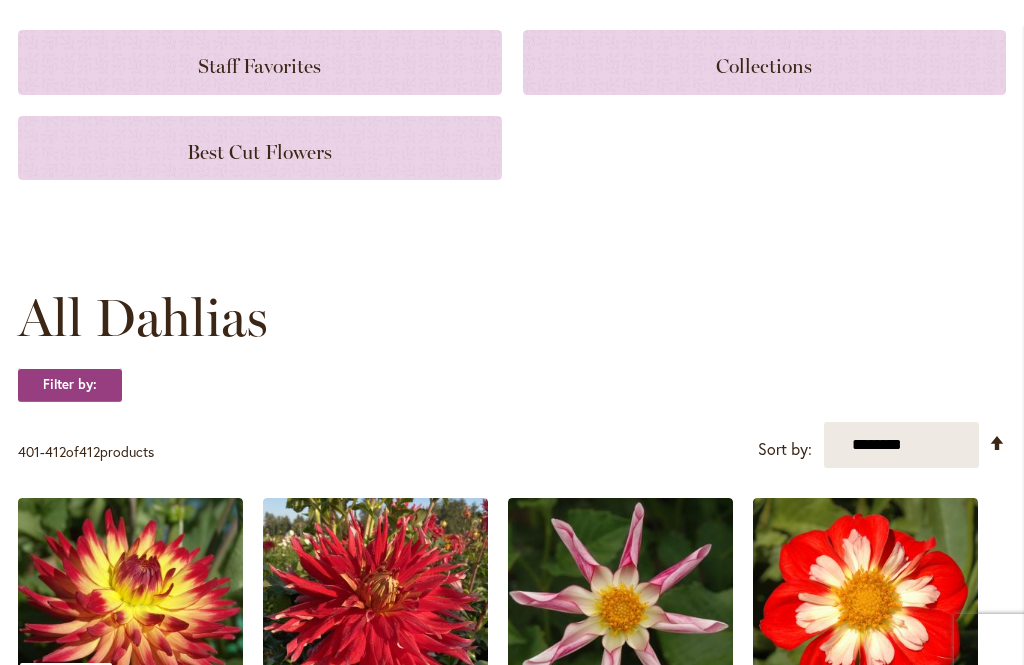 scroll, scrollTop: 317, scrollLeft: 0, axis: vertical 